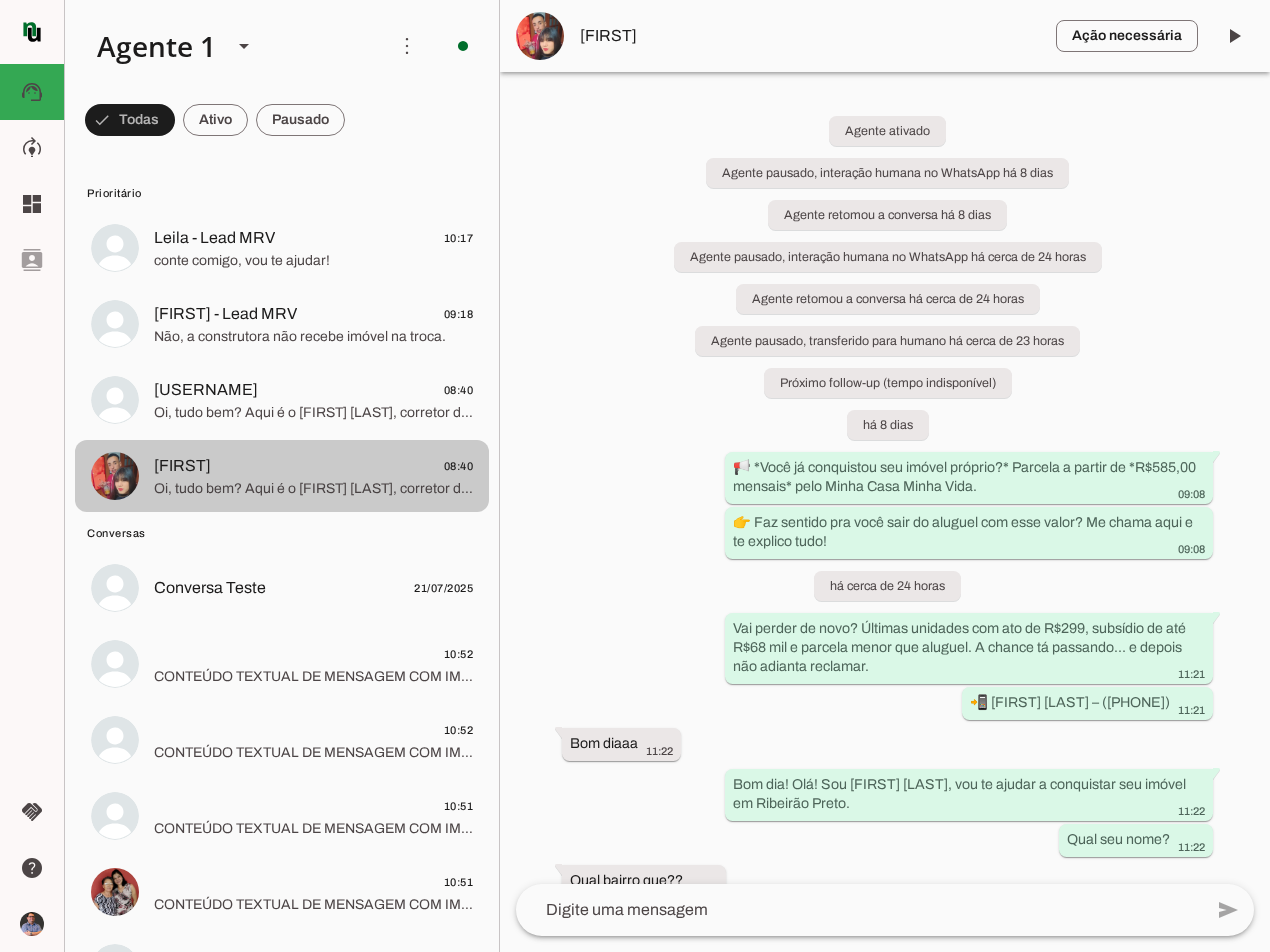 scroll, scrollTop: 0, scrollLeft: 0, axis: both 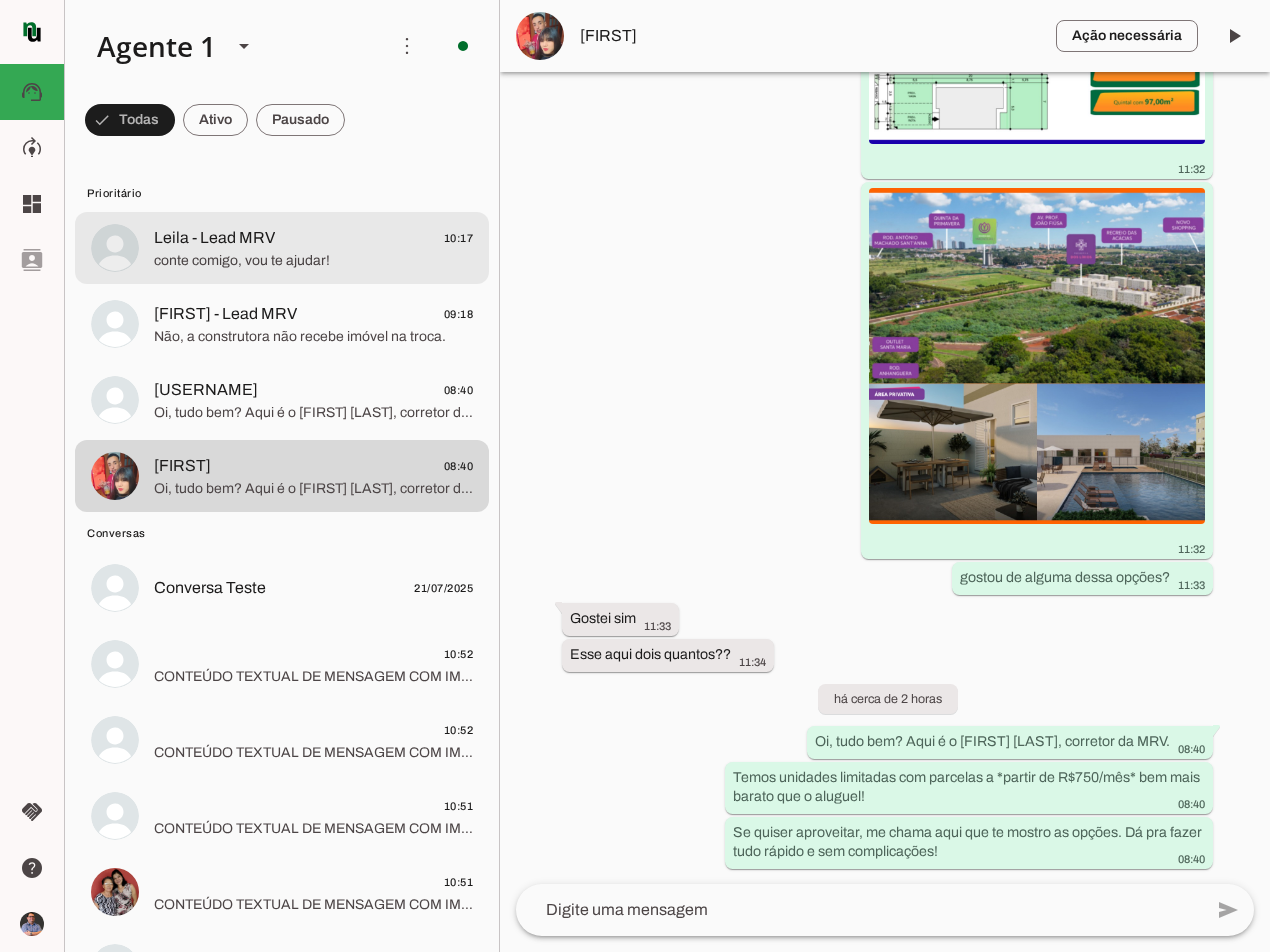 click on "Leila - Lead MRV" 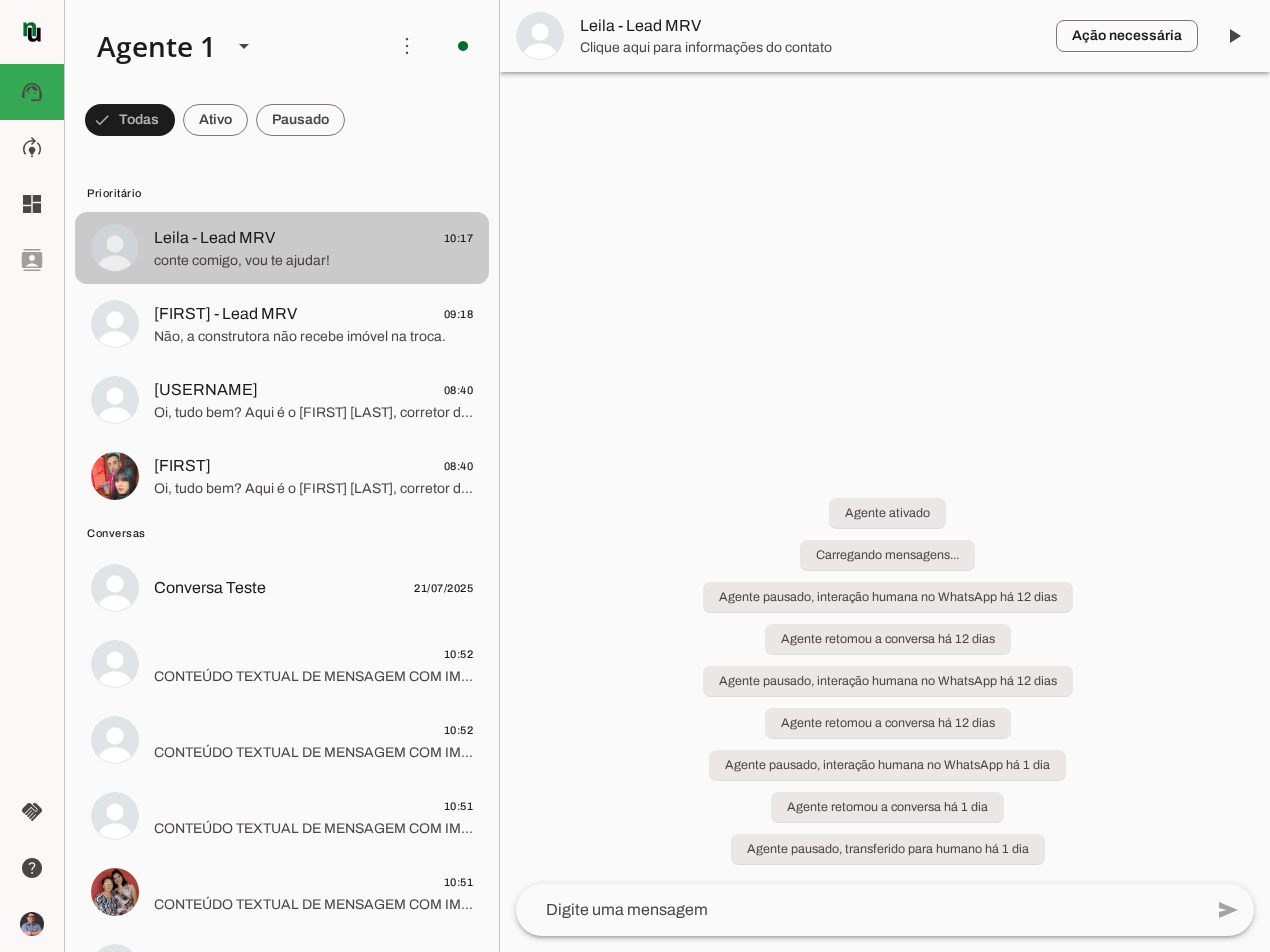 scroll, scrollTop: 0, scrollLeft: 0, axis: both 